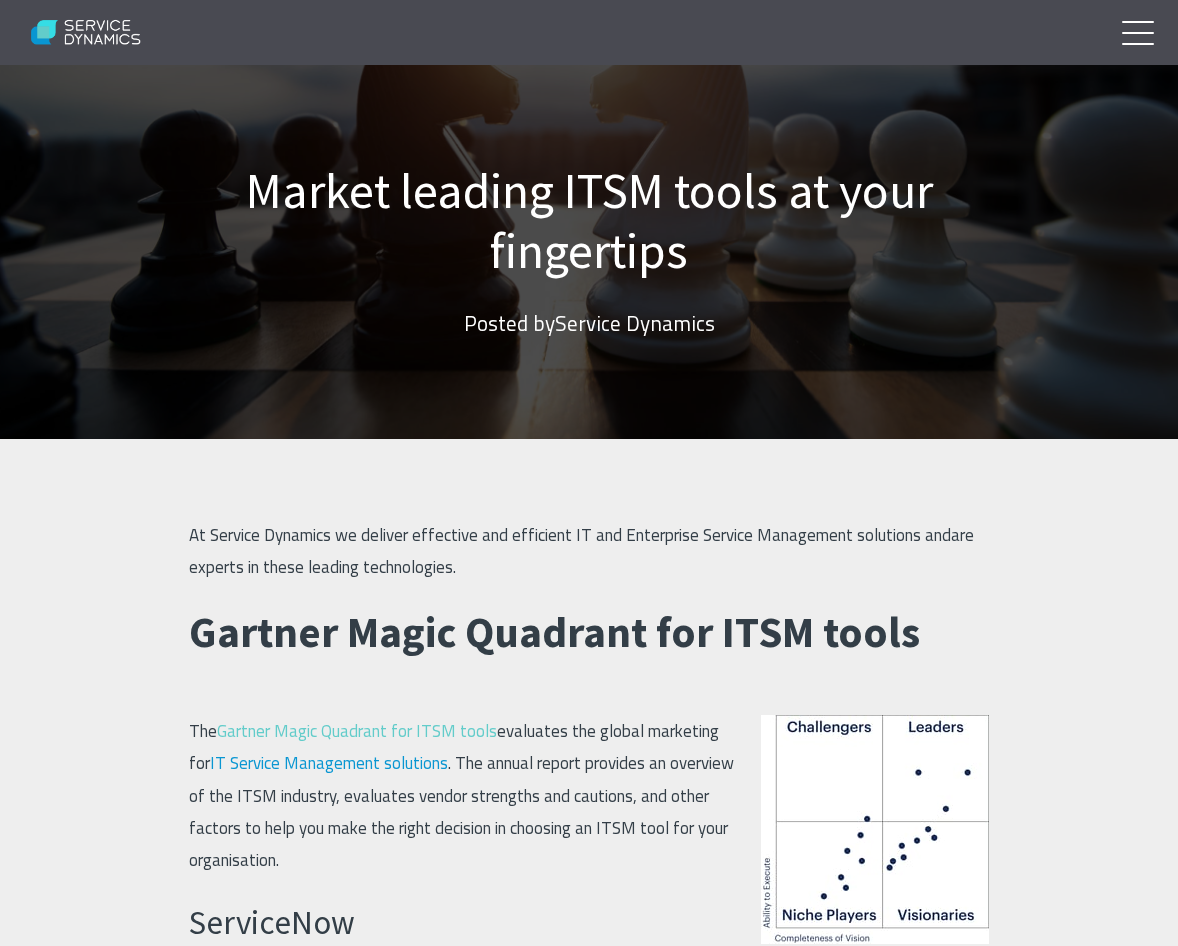 scroll, scrollTop: 2100, scrollLeft: 0, axis: vertical 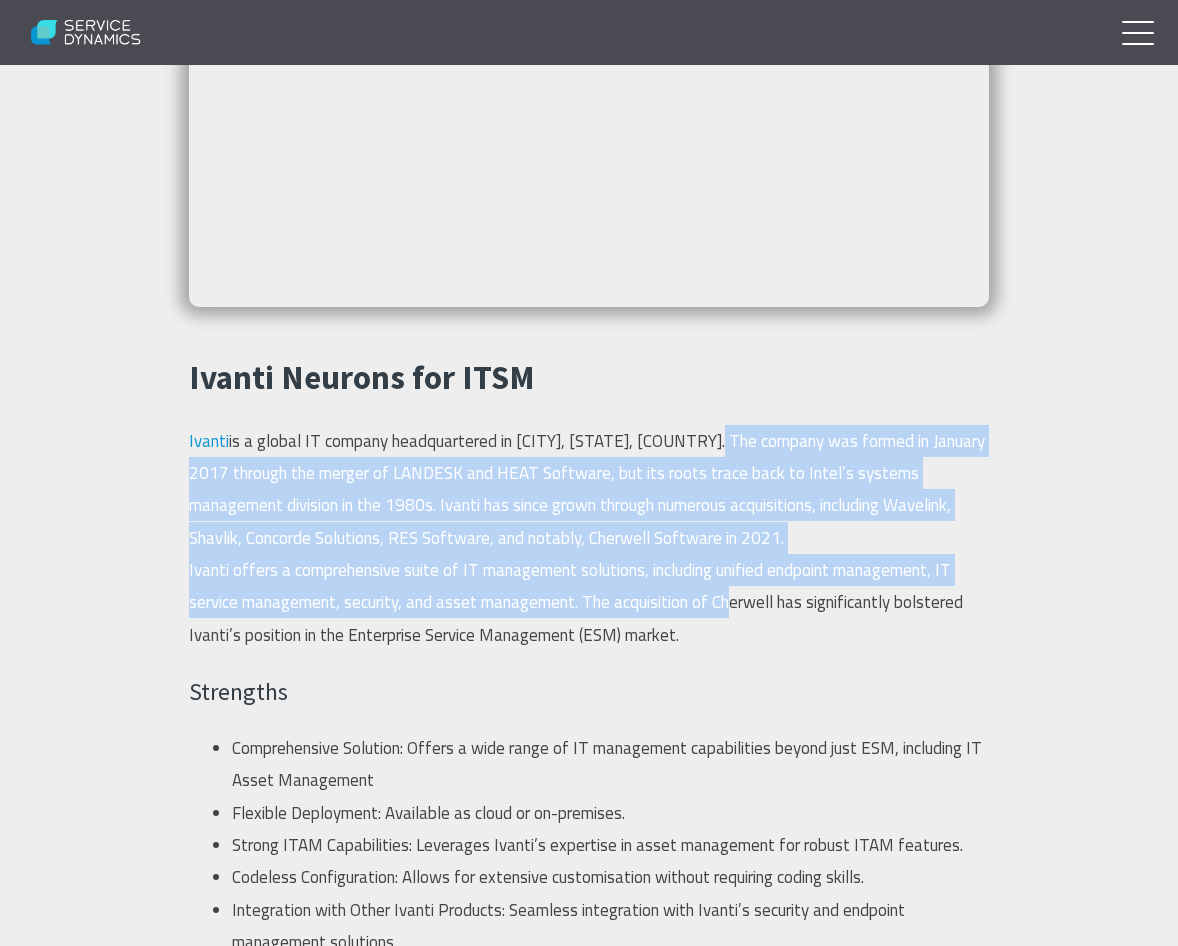 drag, startPoint x: 704, startPoint y: 448, endPoint x: 735, endPoint y: 615, distance: 169.85287 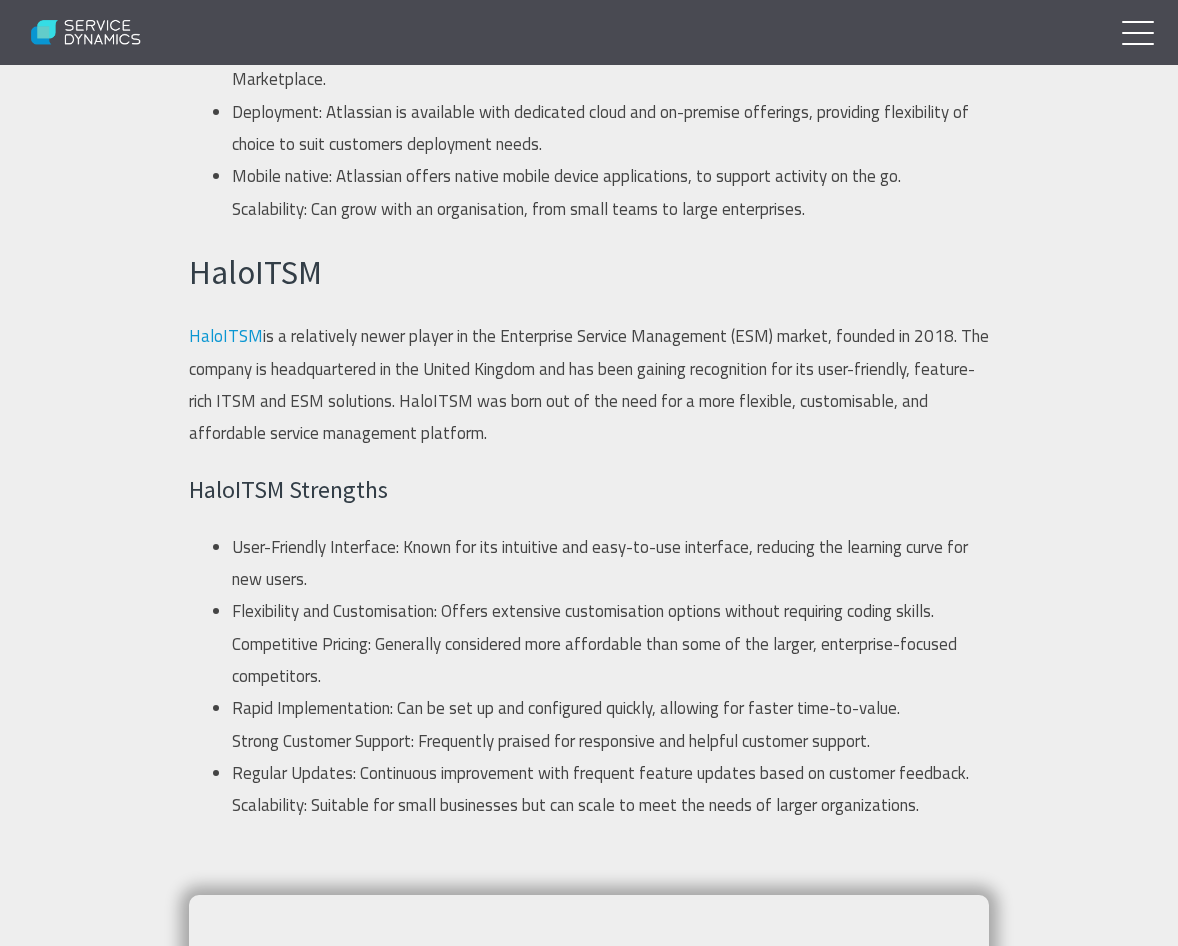 scroll, scrollTop: 2300, scrollLeft: 0, axis: vertical 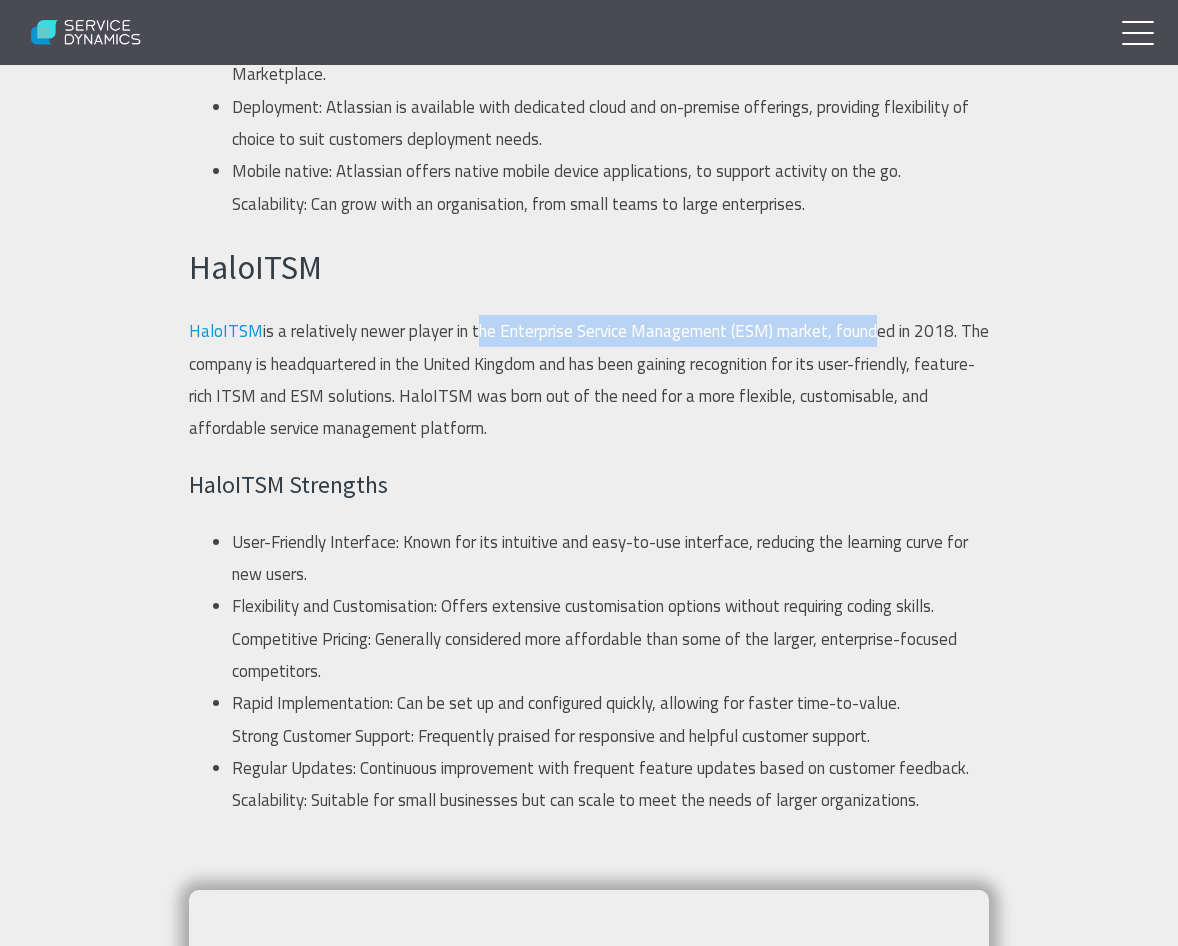 drag, startPoint x: 477, startPoint y: 331, endPoint x: 880, endPoint y: 331, distance: 403 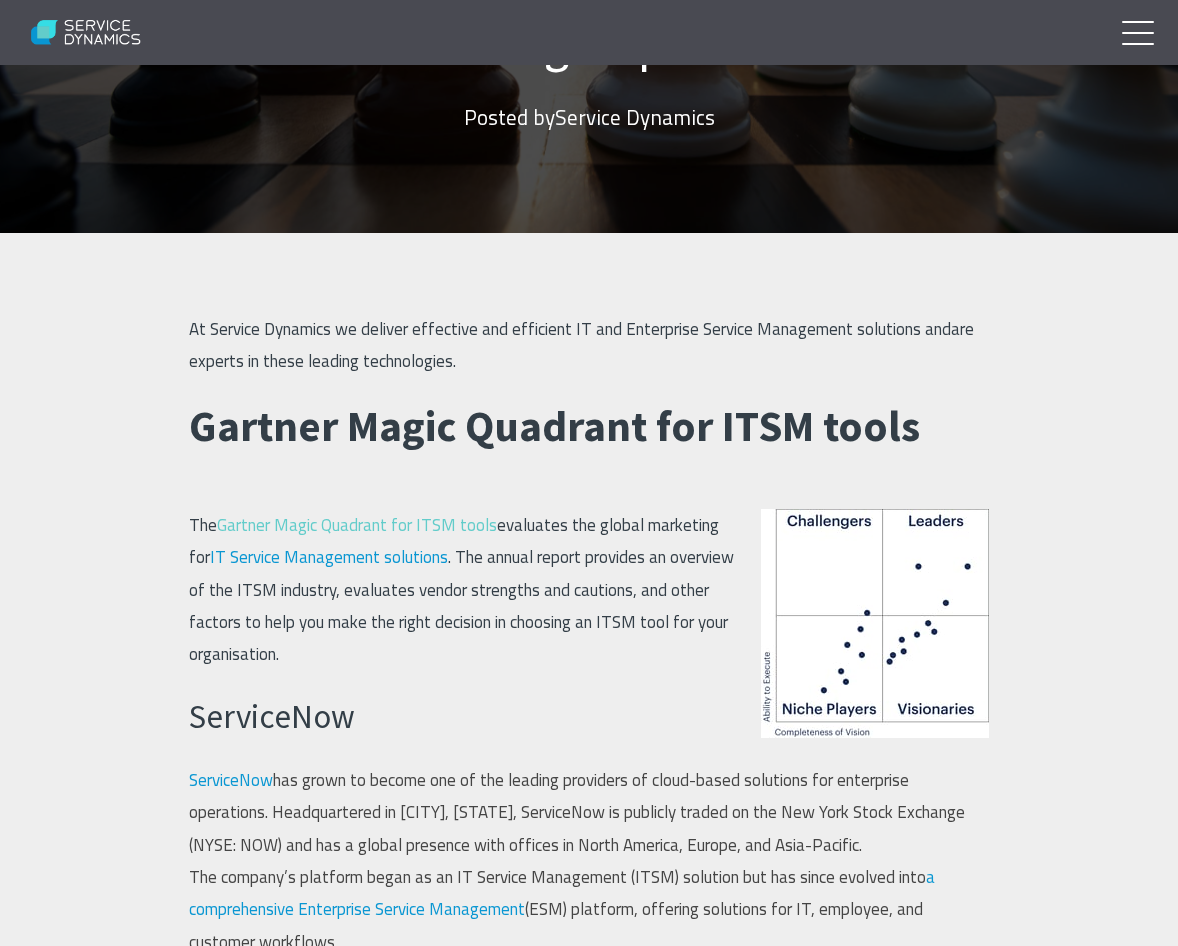 scroll, scrollTop: 200, scrollLeft: 0, axis: vertical 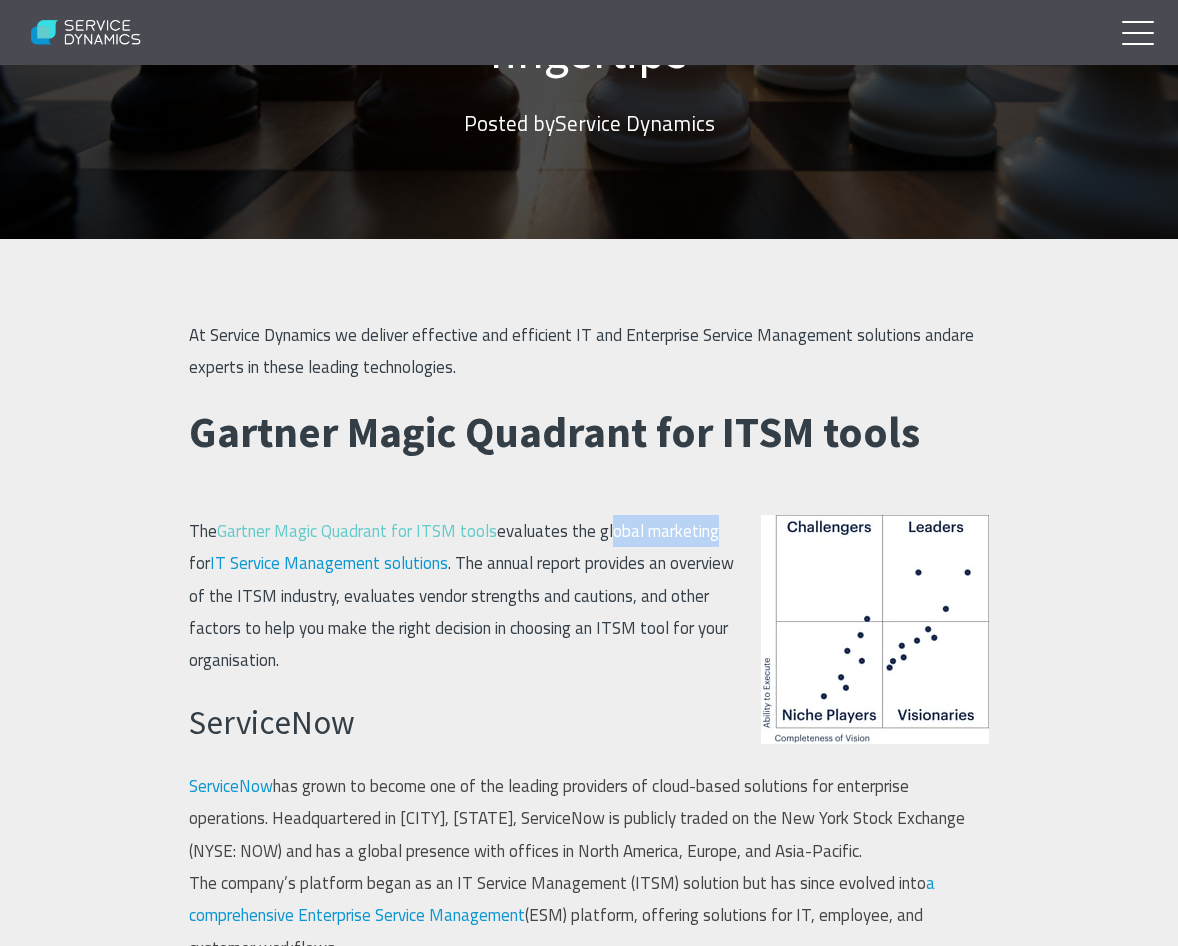 drag, startPoint x: 609, startPoint y: 529, endPoint x: 709, endPoint y: 527, distance: 100.02 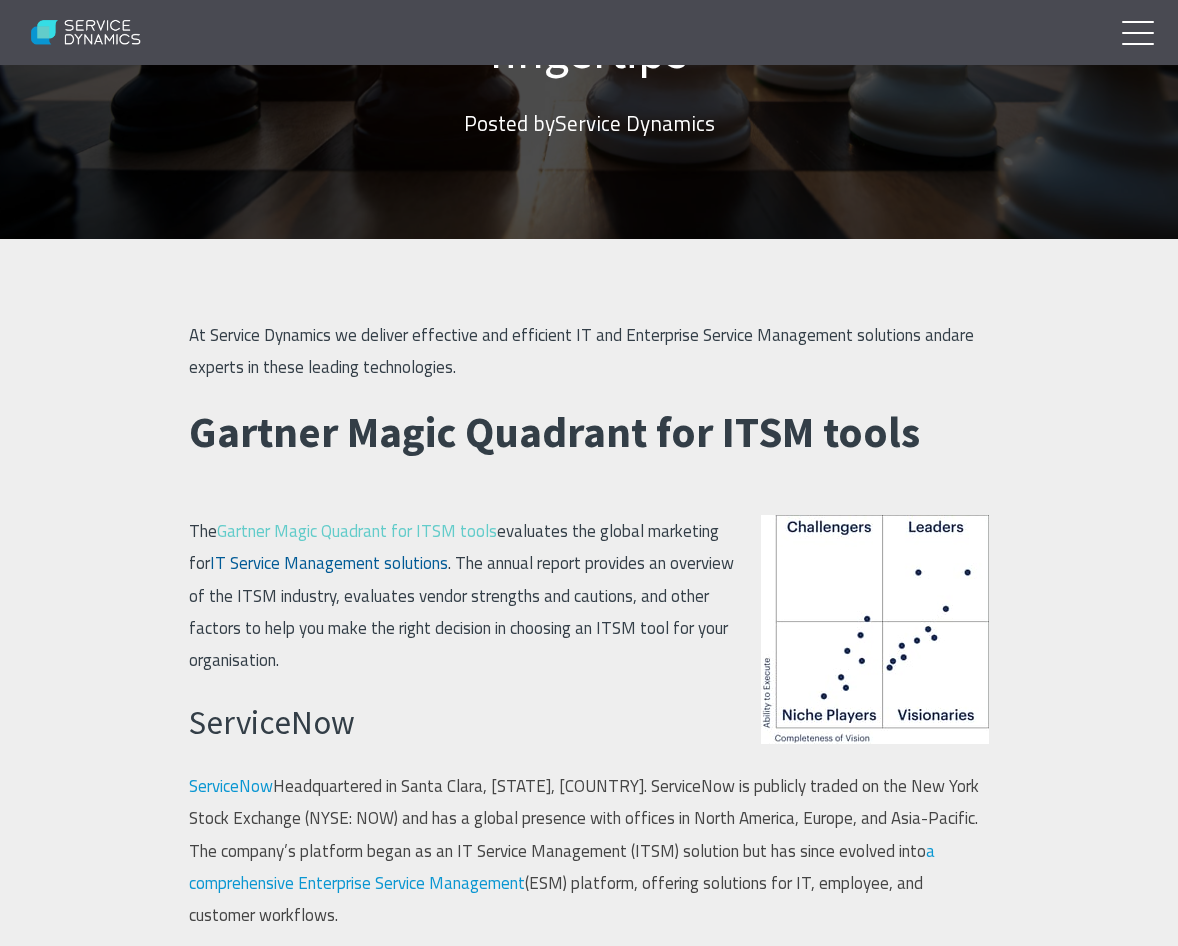 scroll, scrollTop: 0, scrollLeft: 0, axis: both 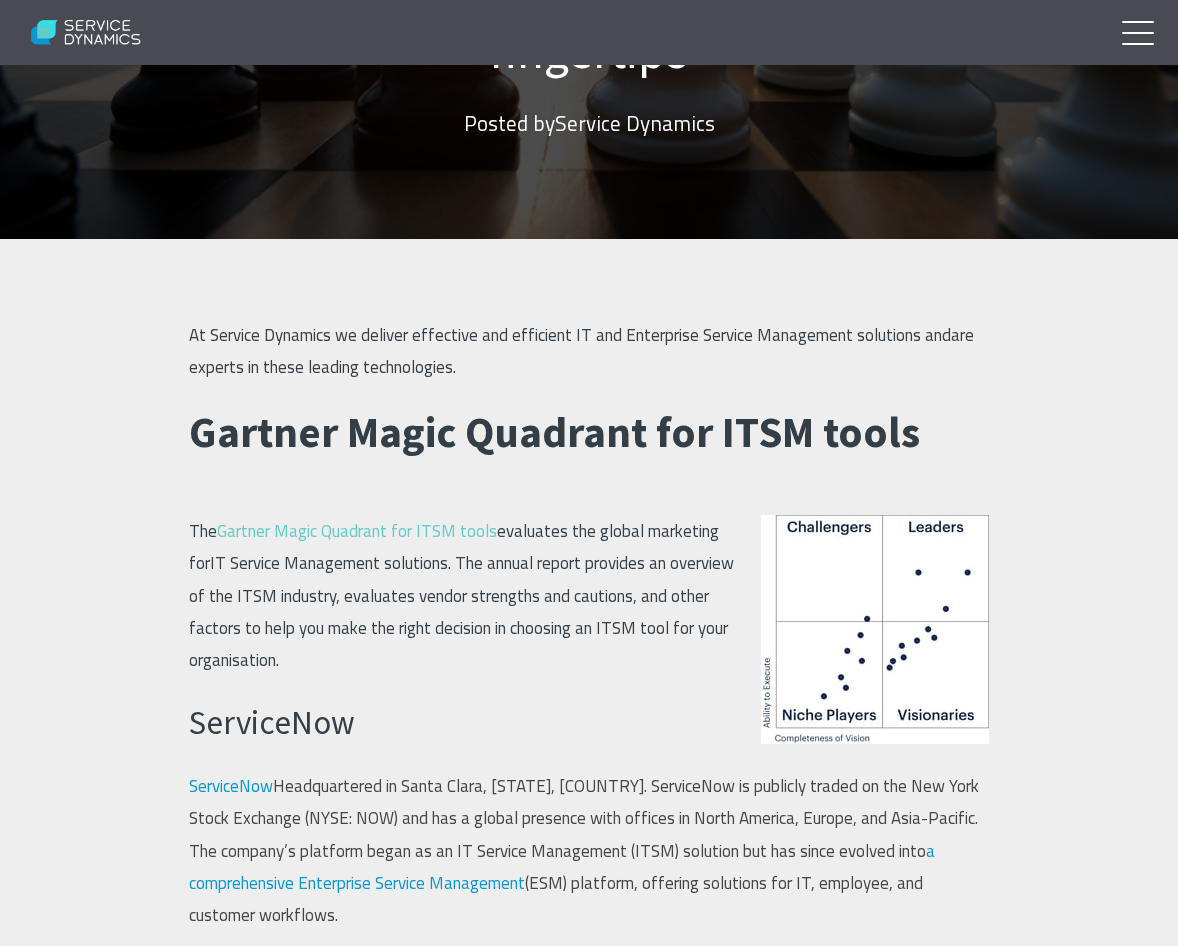 click on "IT Service Management solutions" at bounding box center (329, 563) 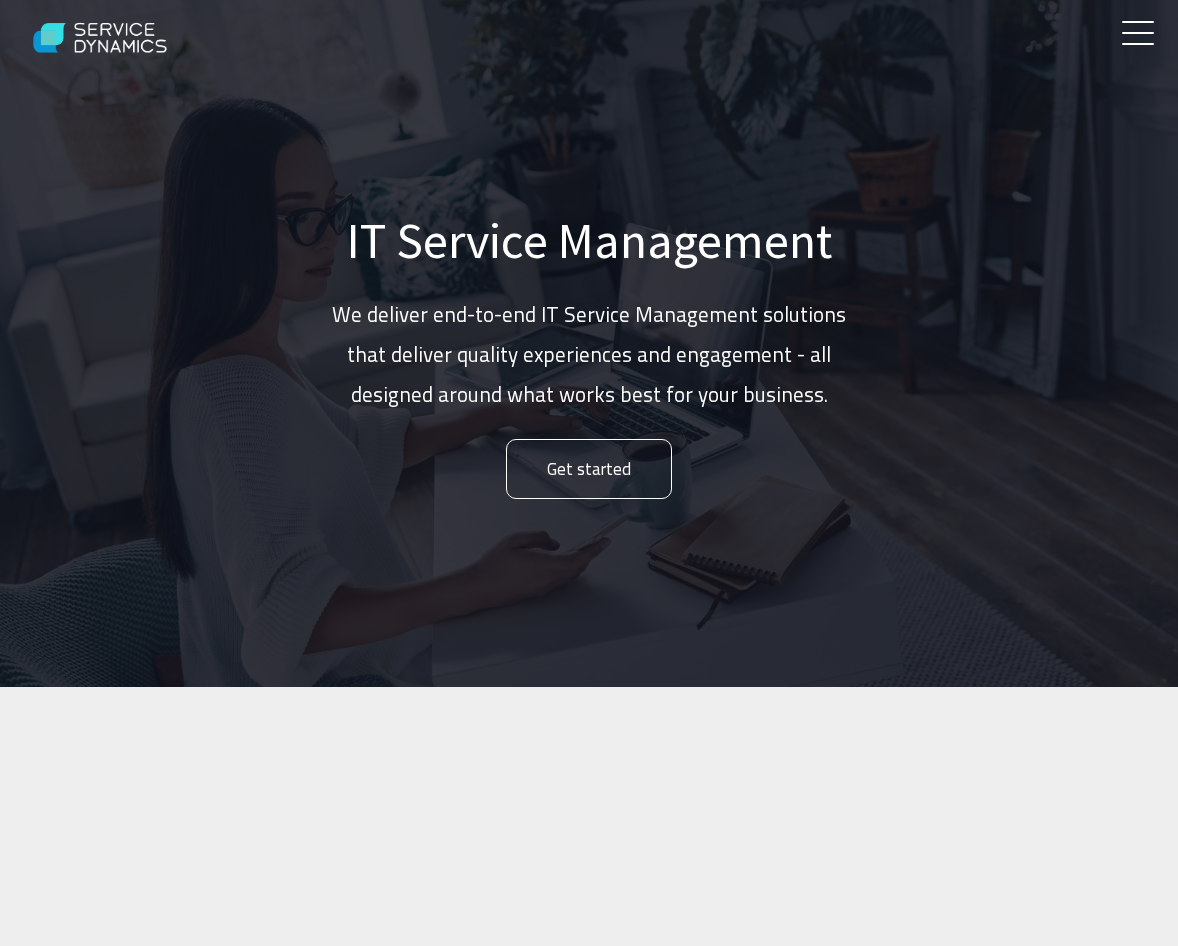 scroll, scrollTop: 0, scrollLeft: 0, axis: both 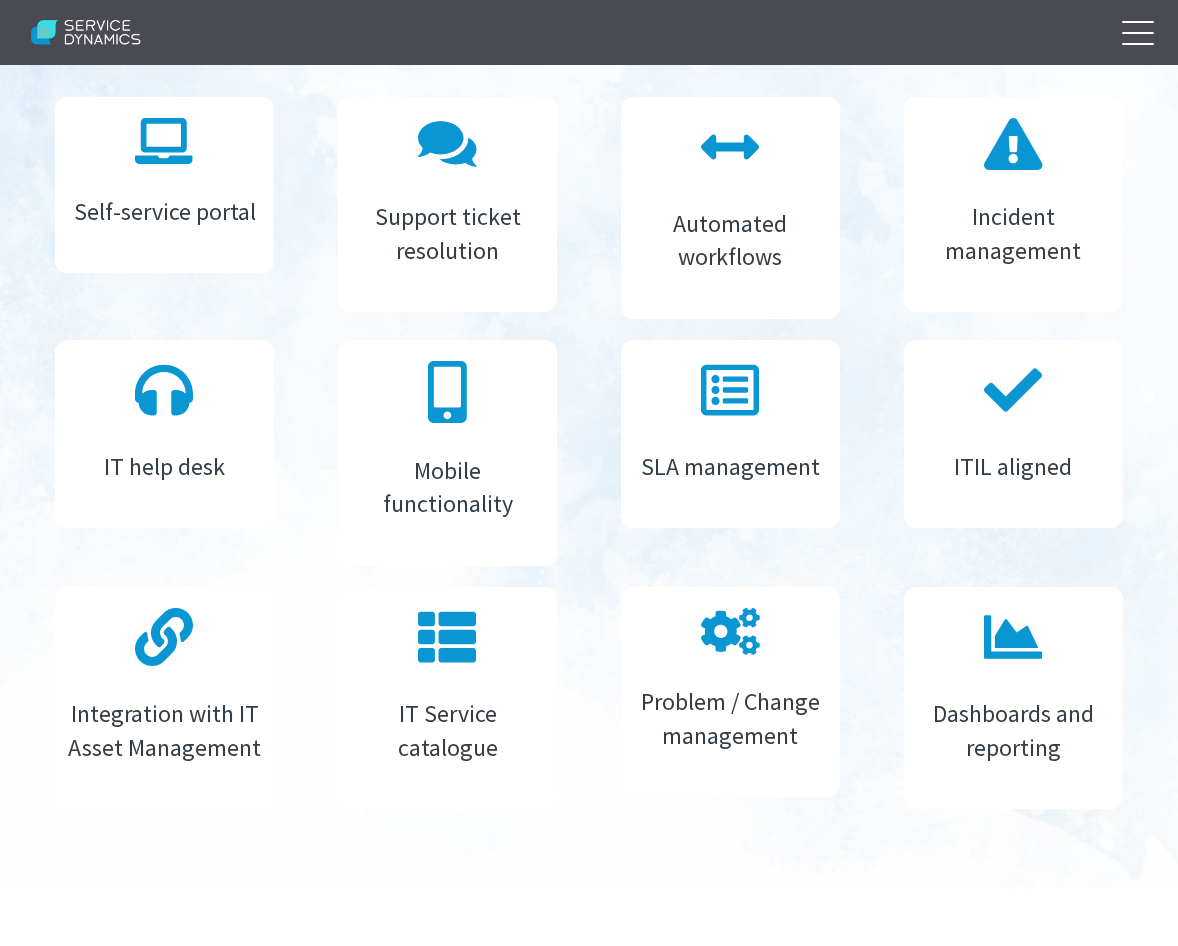 click on "Top IT Service Management (ITSM) Features
IT Service Management should be 24/7 and tailored to the hybrid workplace. Optimise or upgrade your ITSM platform and enhance your service delivery experience.
Self-service portal
Support ticket resolution
Automated workflows
Incident management
IT help desk
Mobile functionality
SLA management
ITIL aligned
Integration with IT Asset Management
IT Service catalogue" at bounding box center [589, 360] 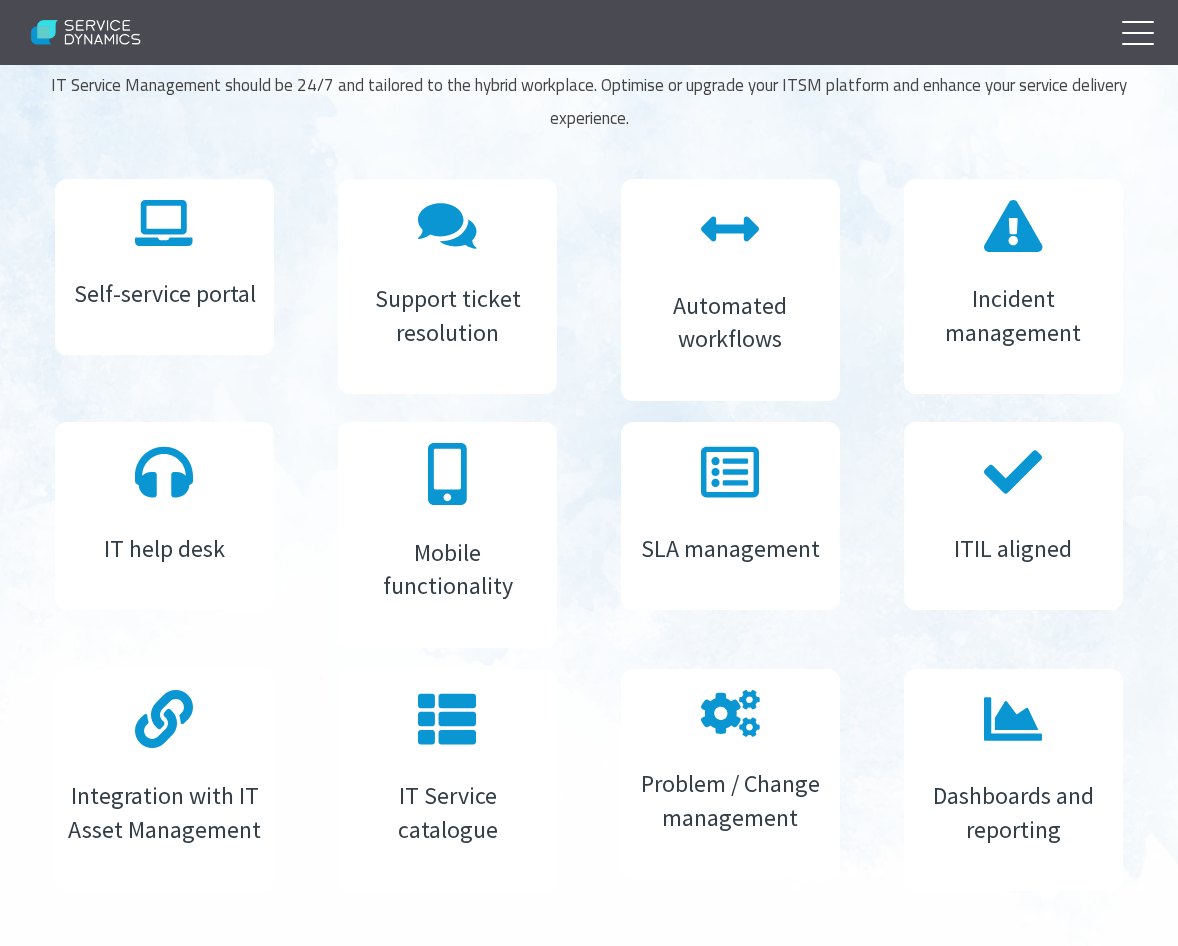 scroll, scrollTop: 3701, scrollLeft: 0, axis: vertical 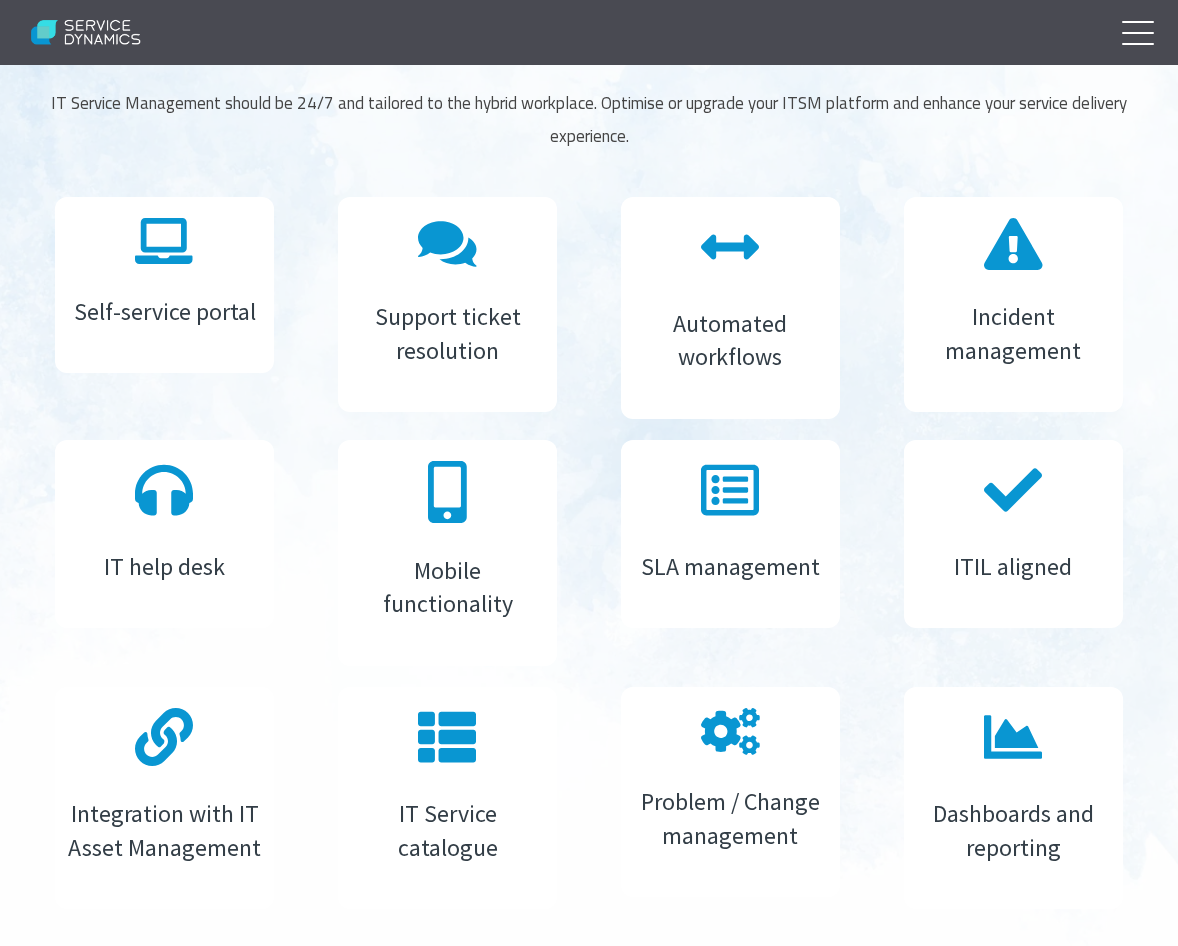 click on "IT Service Management should be 24/7 and tailored to the hybrid workplace. Optimise or upgrade your ITSM platform and enhance your service delivery experience." at bounding box center (589, 119) 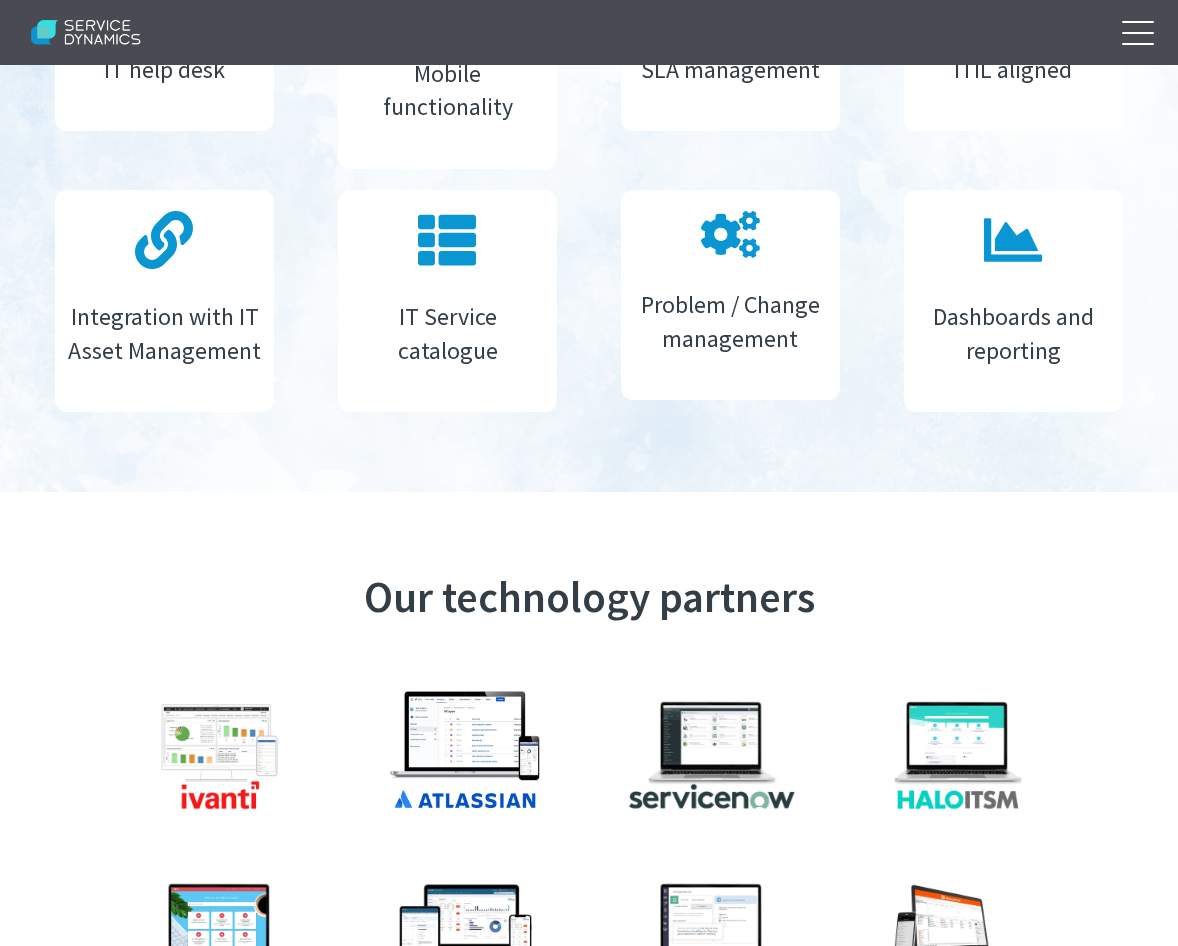 scroll, scrollTop: 4401, scrollLeft: 0, axis: vertical 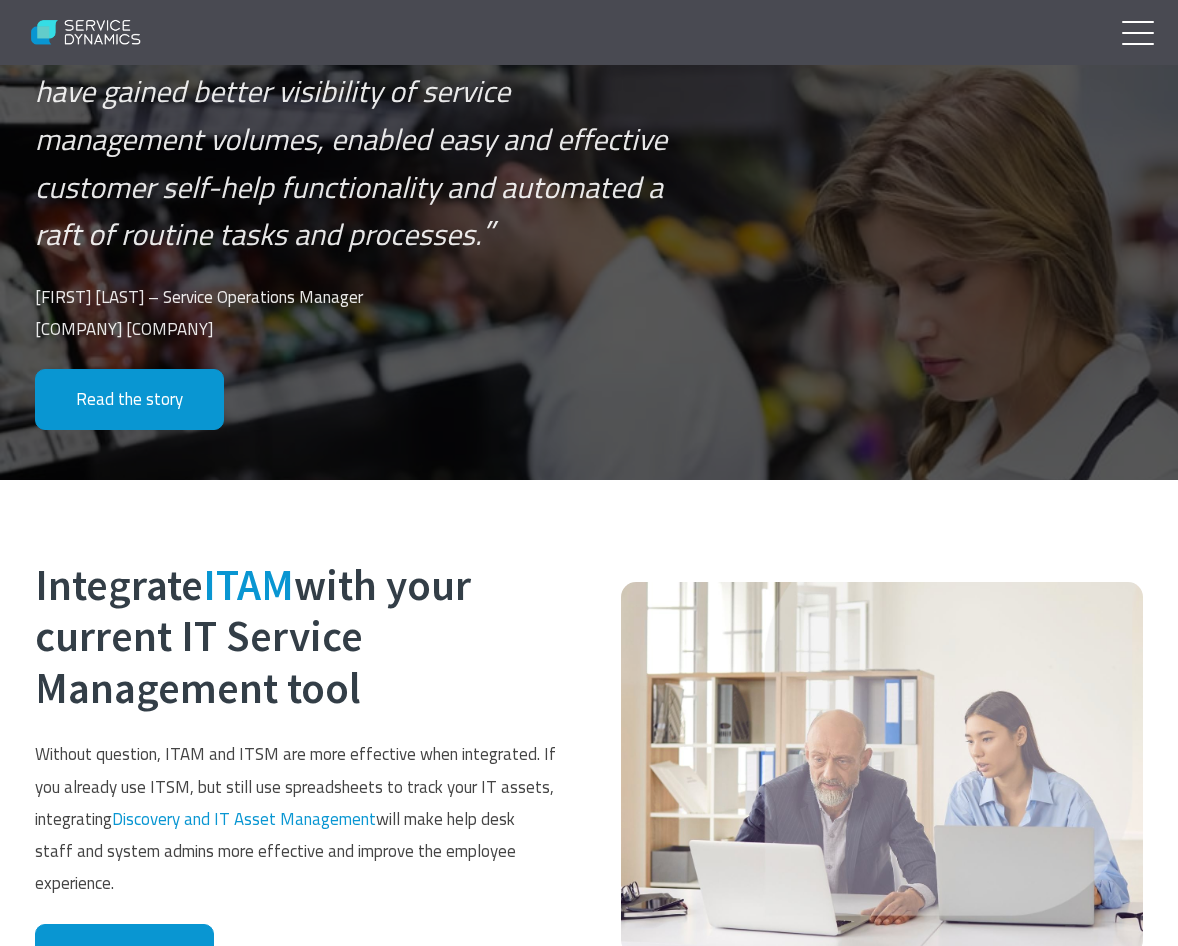 click at bounding box center [882, 772] 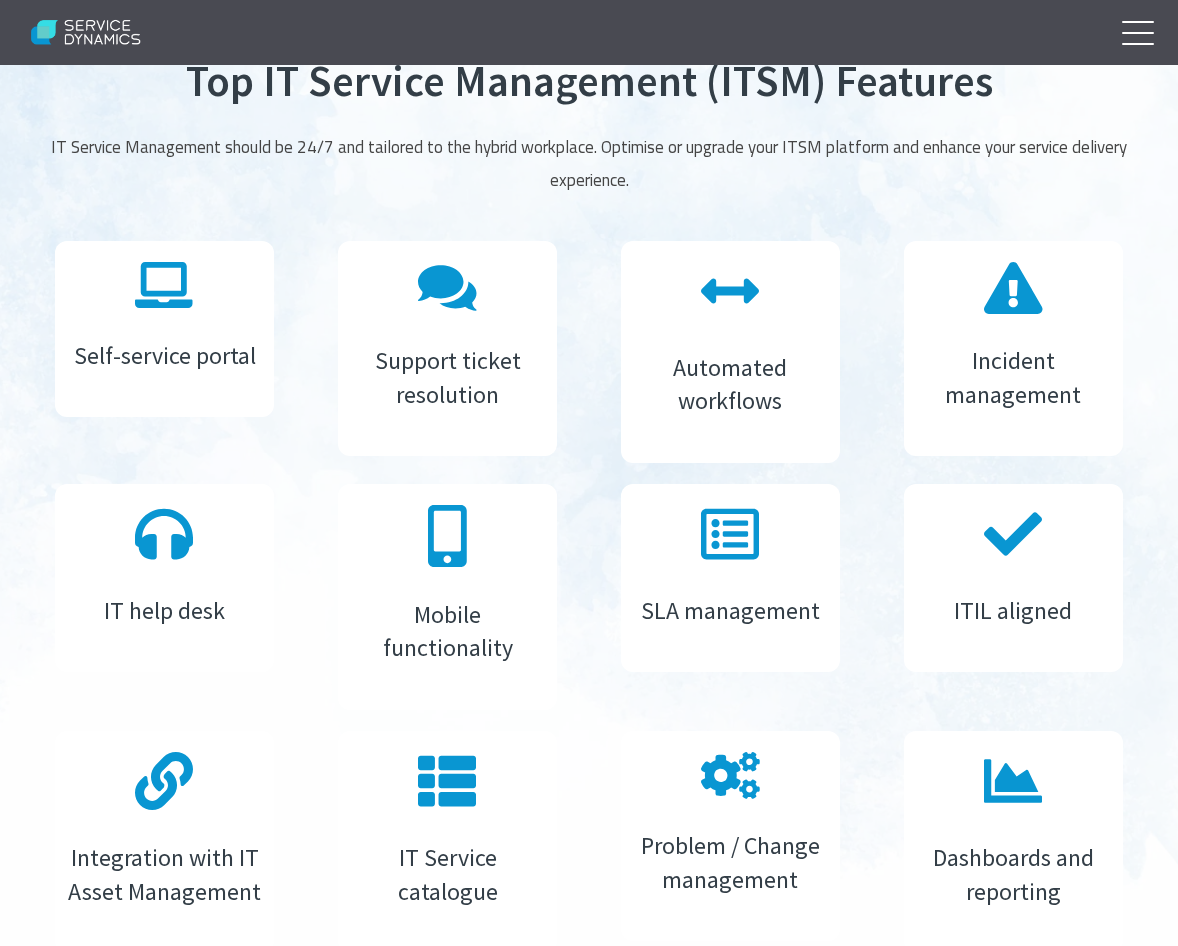 scroll, scrollTop: 3647, scrollLeft: 0, axis: vertical 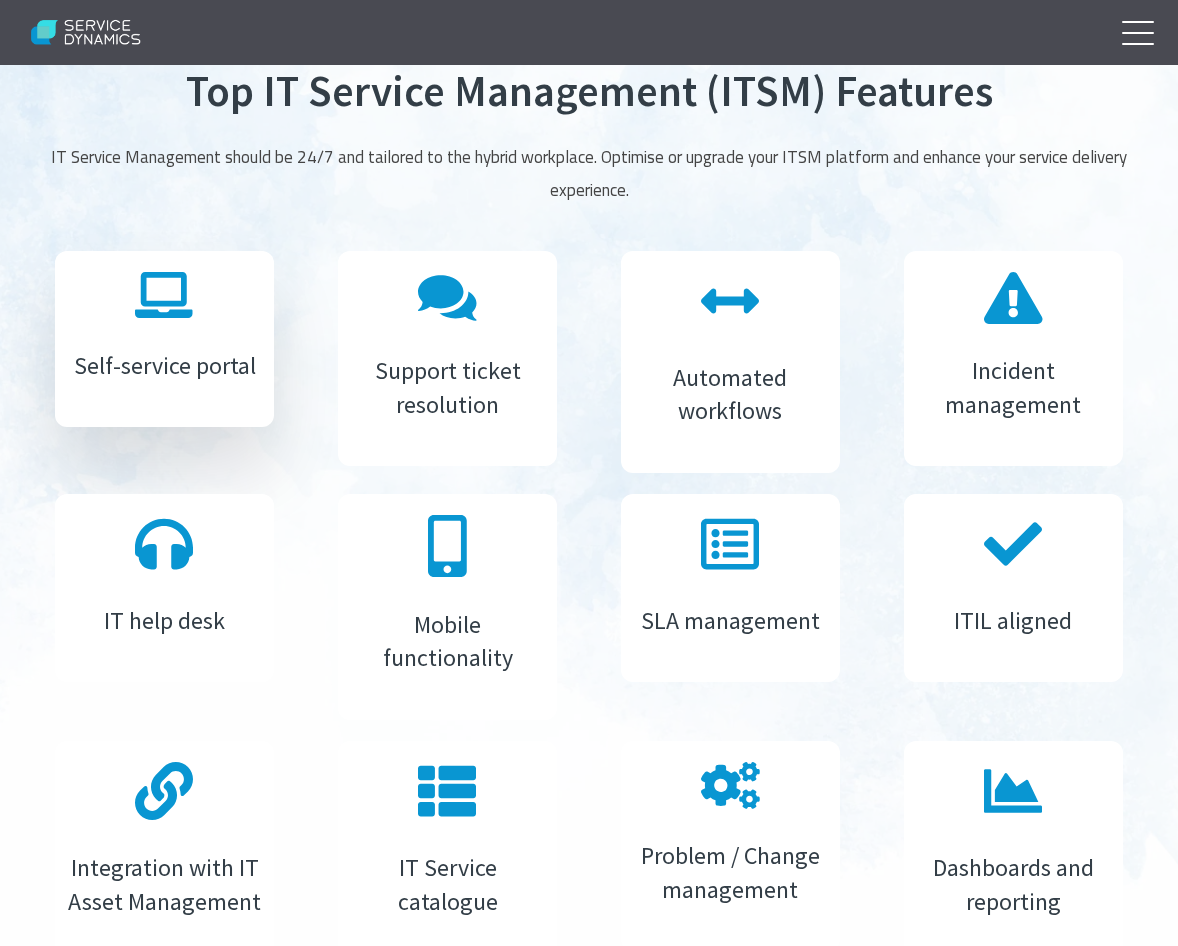 click 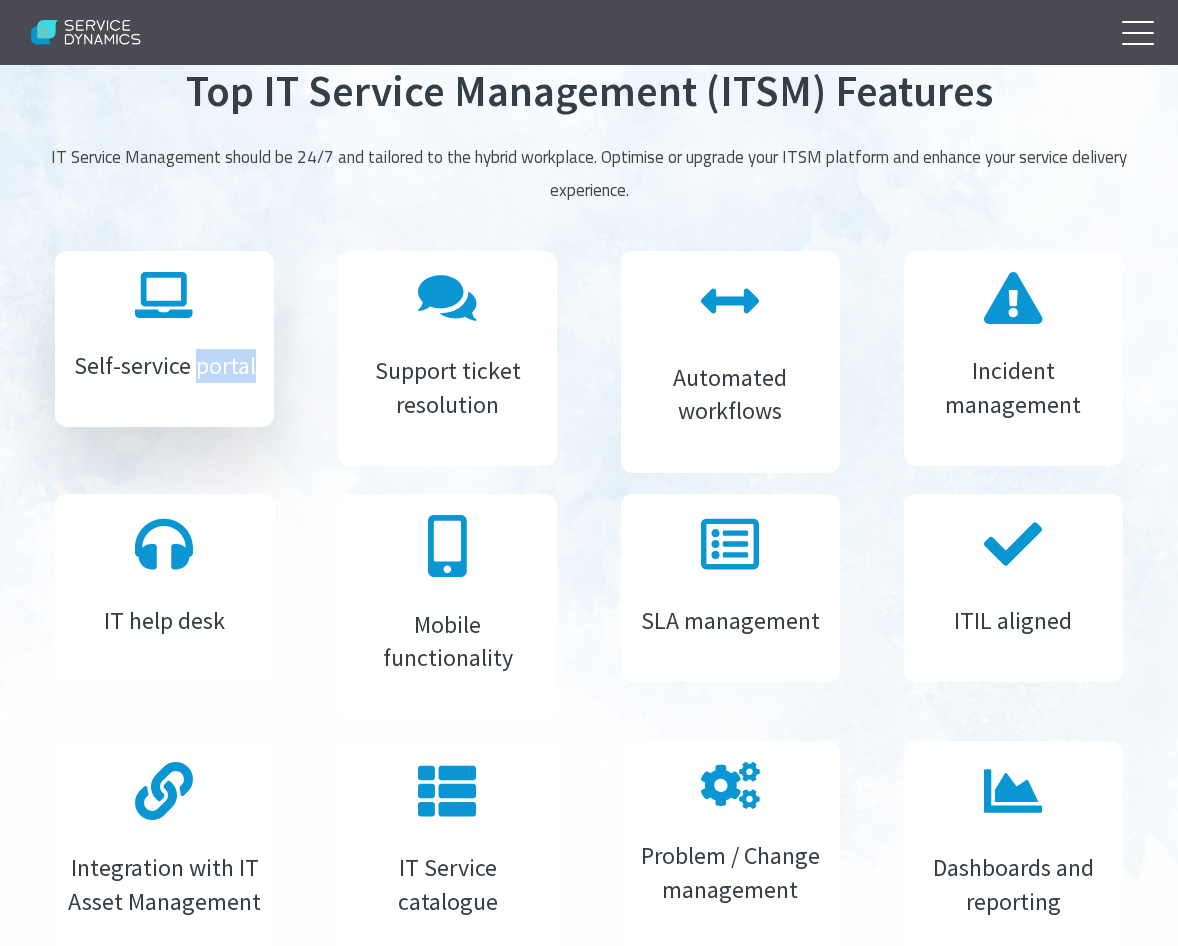click on "Self-service portal" at bounding box center (164, 339) 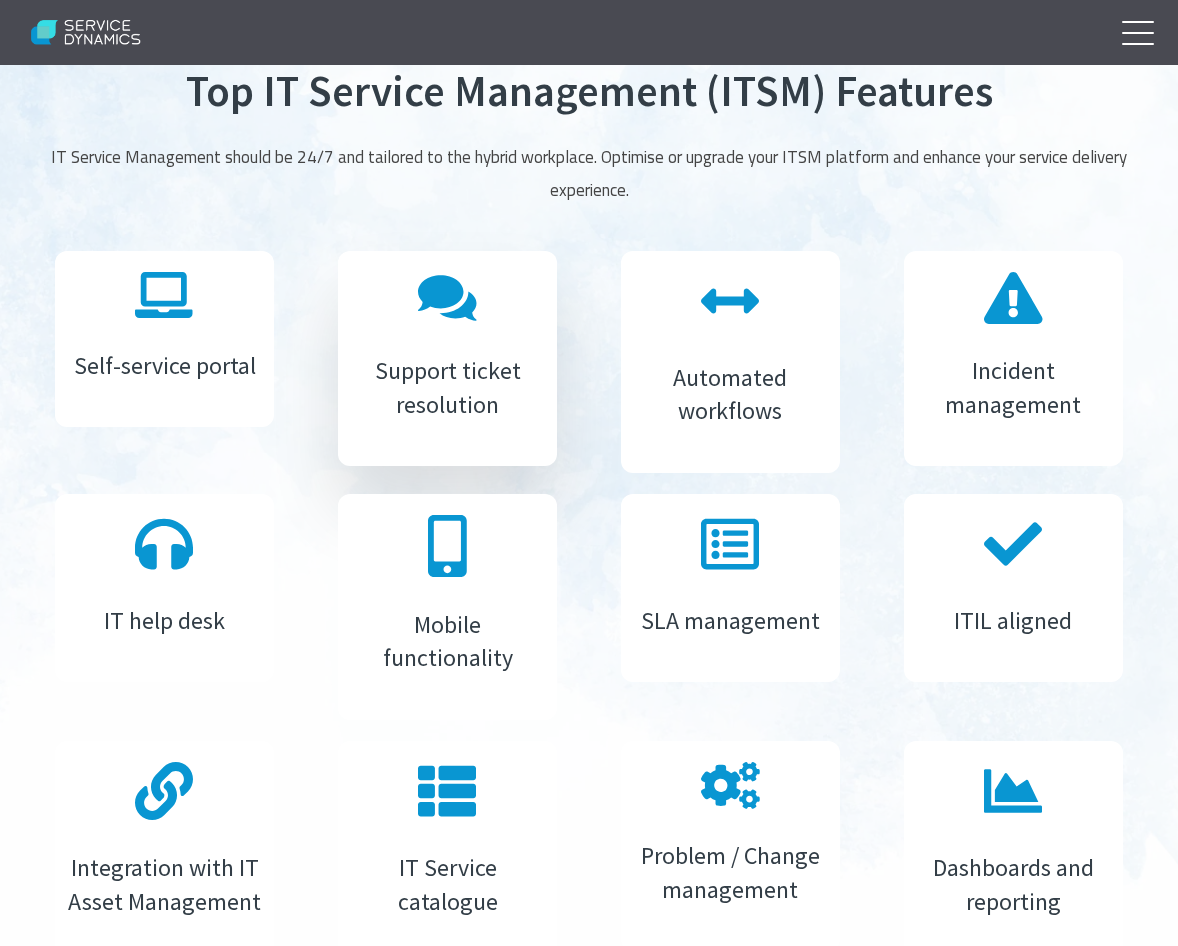 click on "Support ticket resolution" at bounding box center [447, 387] 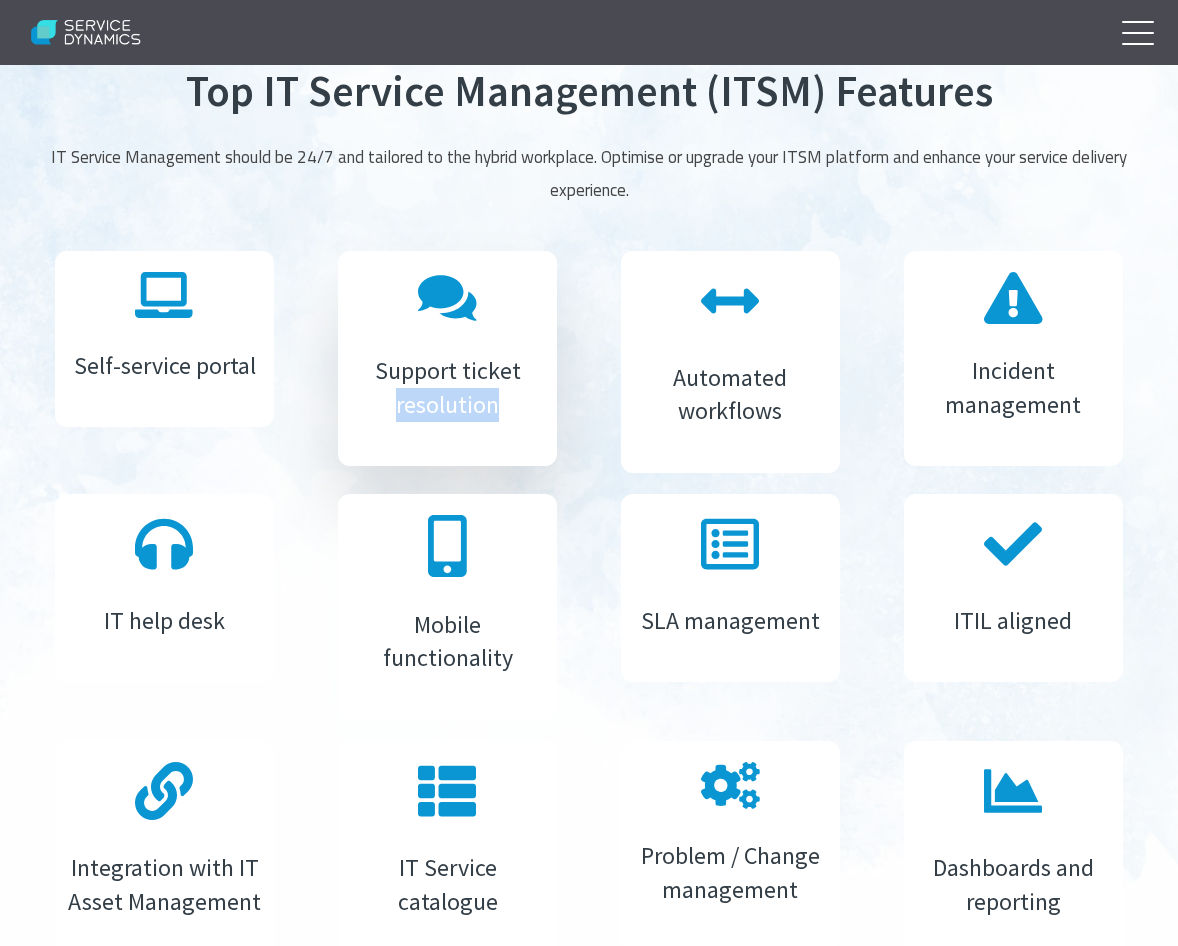 click on "Support ticket resolution" at bounding box center [447, 387] 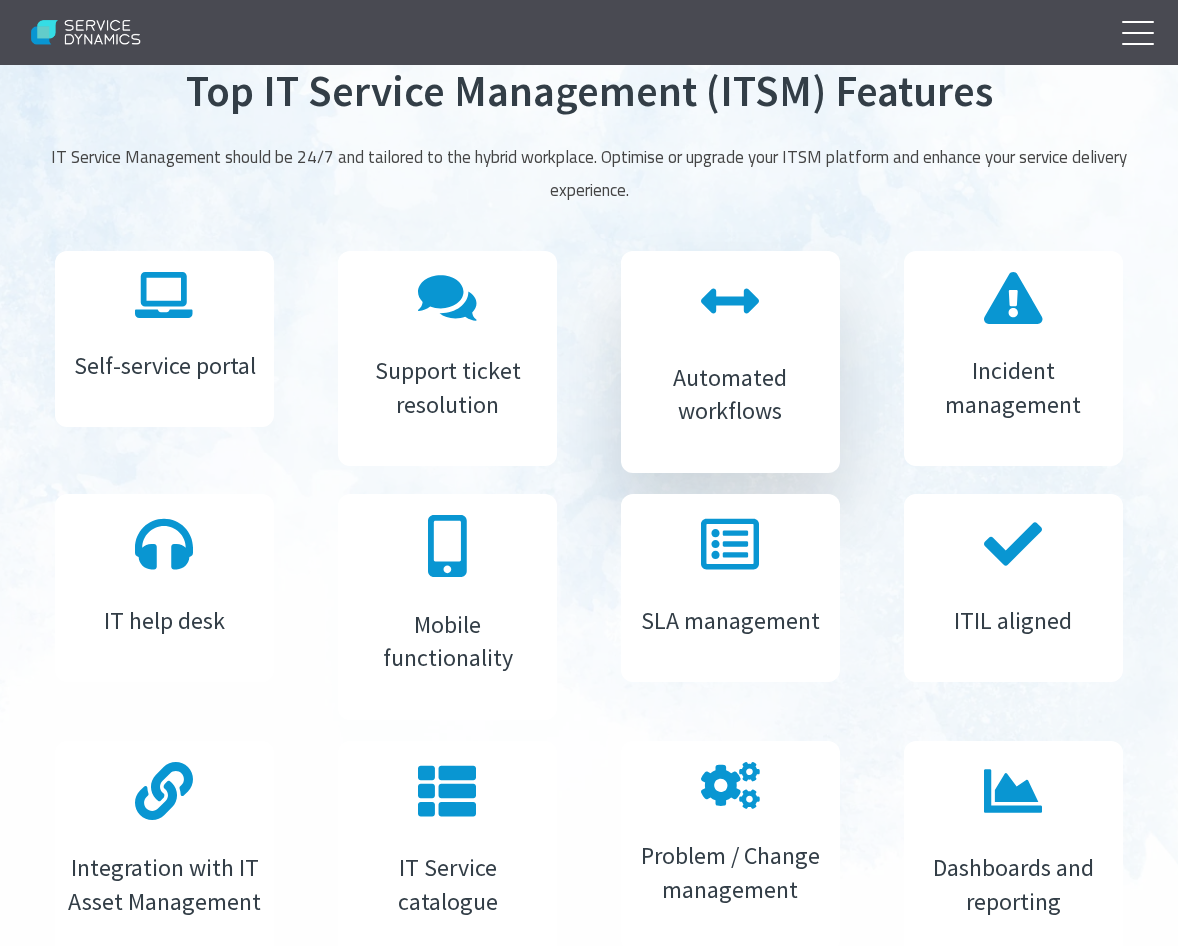 click on "Automated workflows" at bounding box center (730, 394) 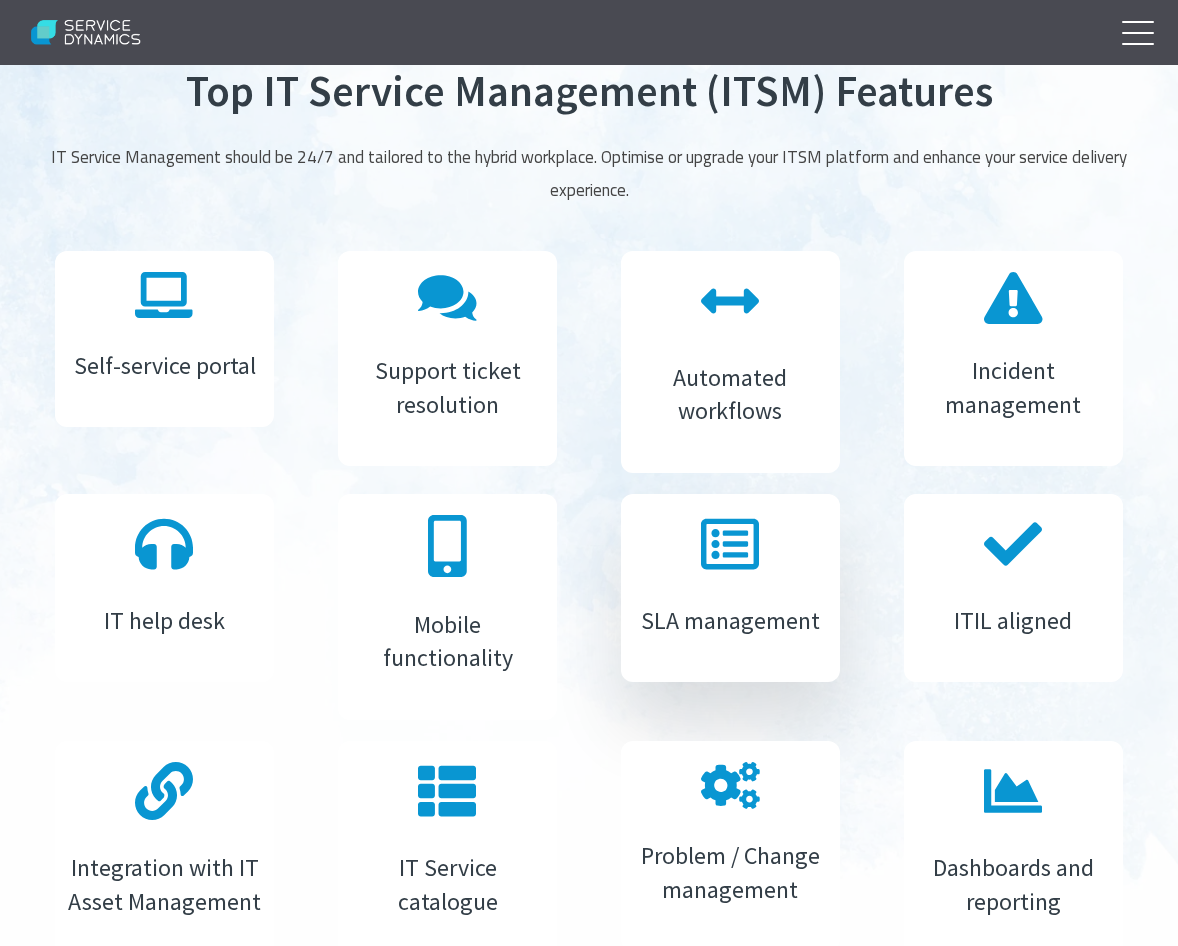 click 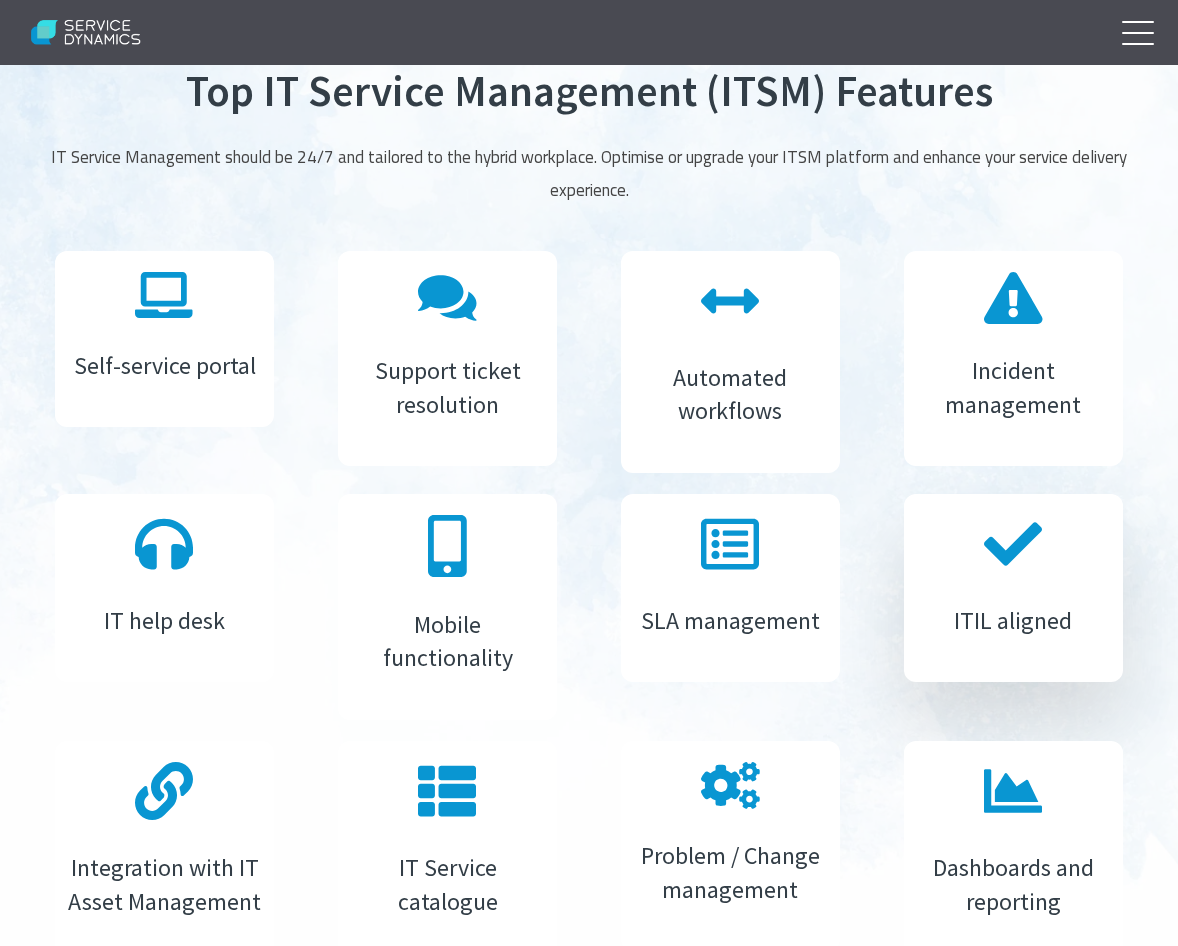 drag, startPoint x: 1083, startPoint y: 404, endPoint x: 1042, endPoint y: 496, distance: 100.72239 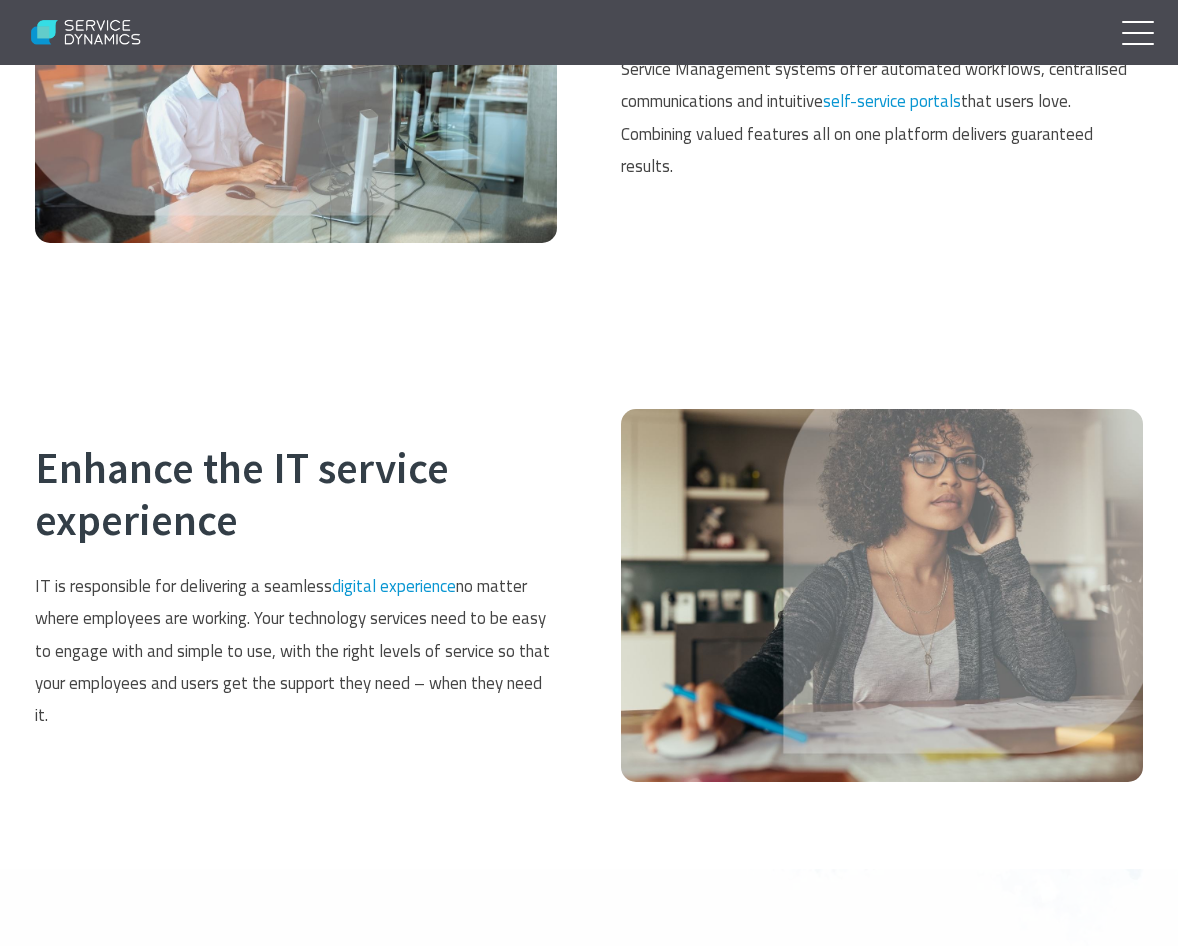 scroll, scrollTop: 2747, scrollLeft: 0, axis: vertical 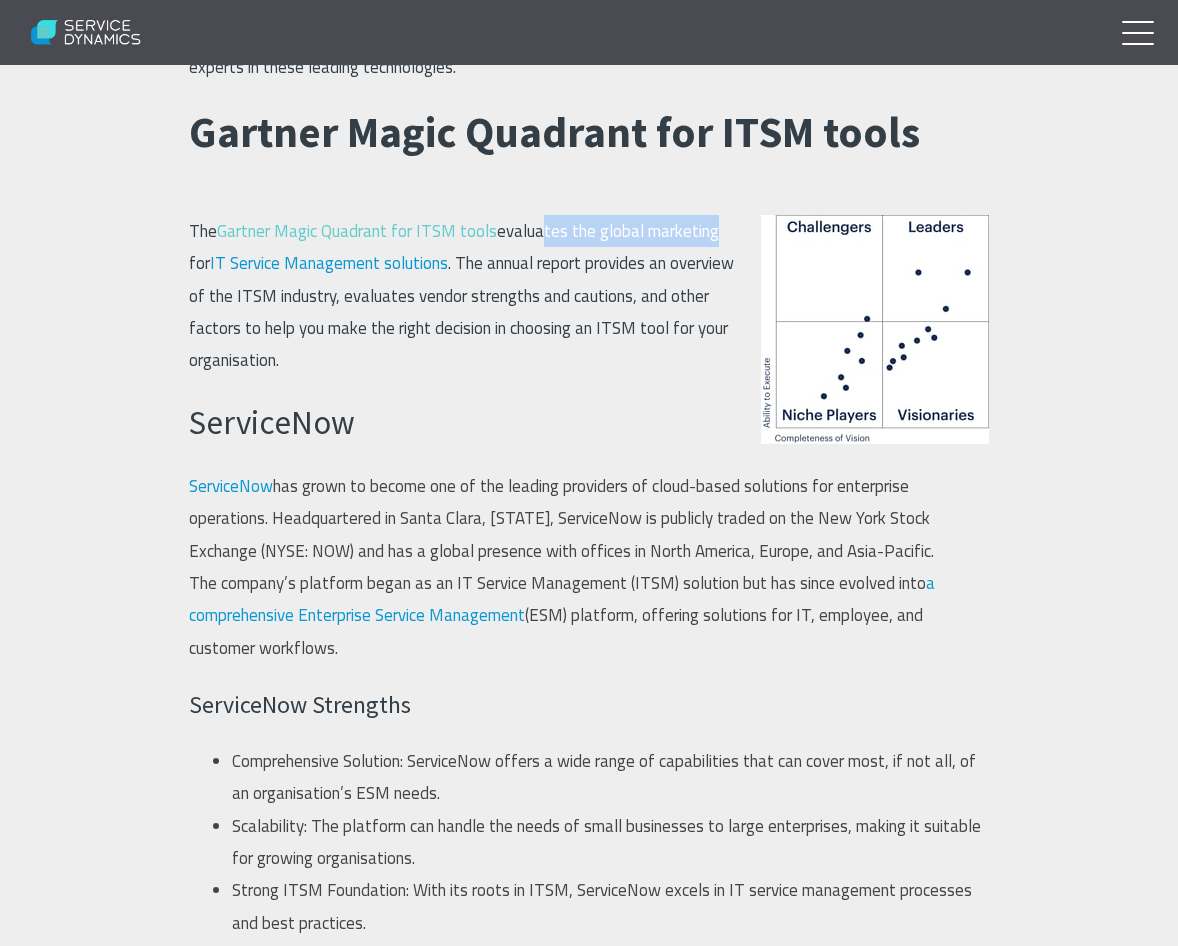 drag, startPoint x: 537, startPoint y: 231, endPoint x: 711, endPoint y: 242, distance: 174.34735 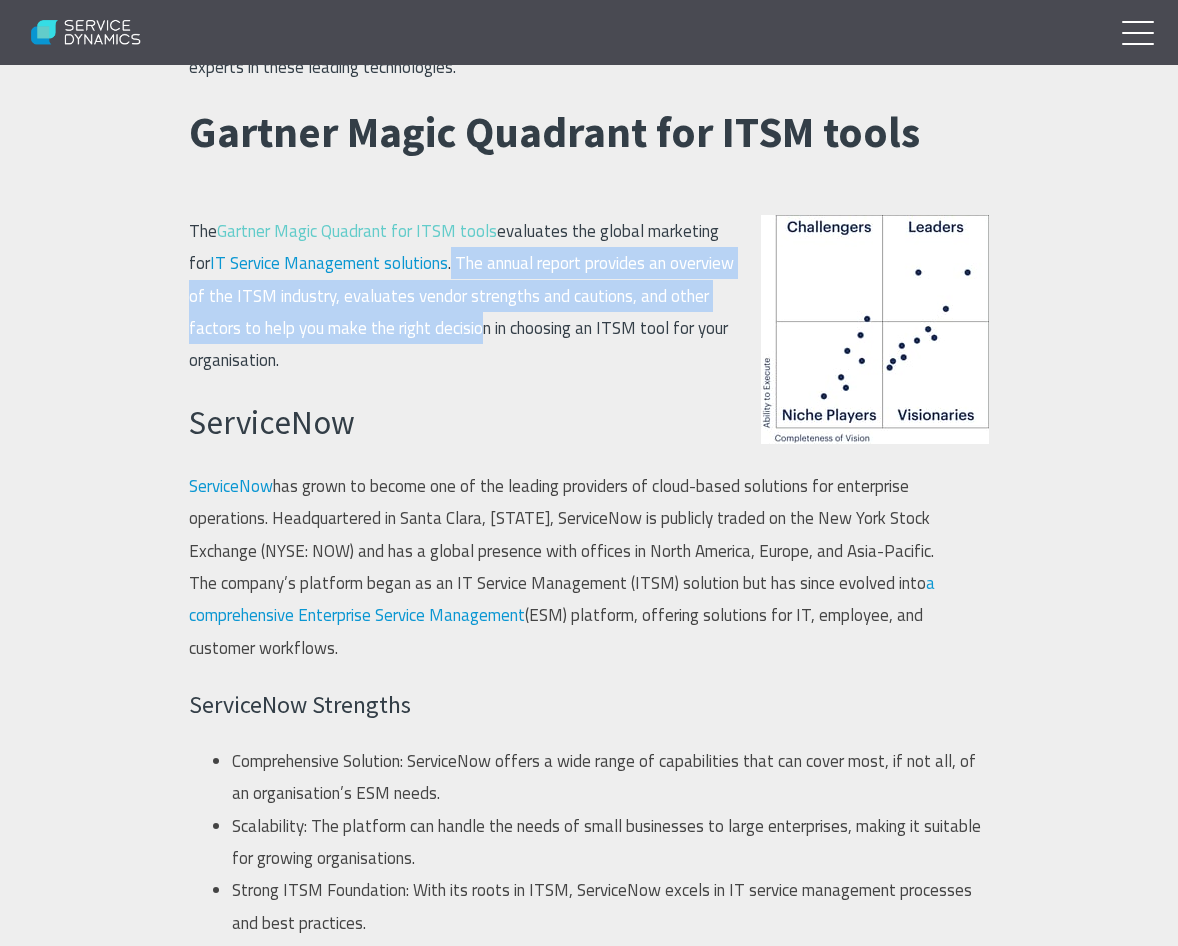 drag, startPoint x: 429, startPoint y: 263, endPoint x: 433, endPoint y: 343, distance: 80.09994 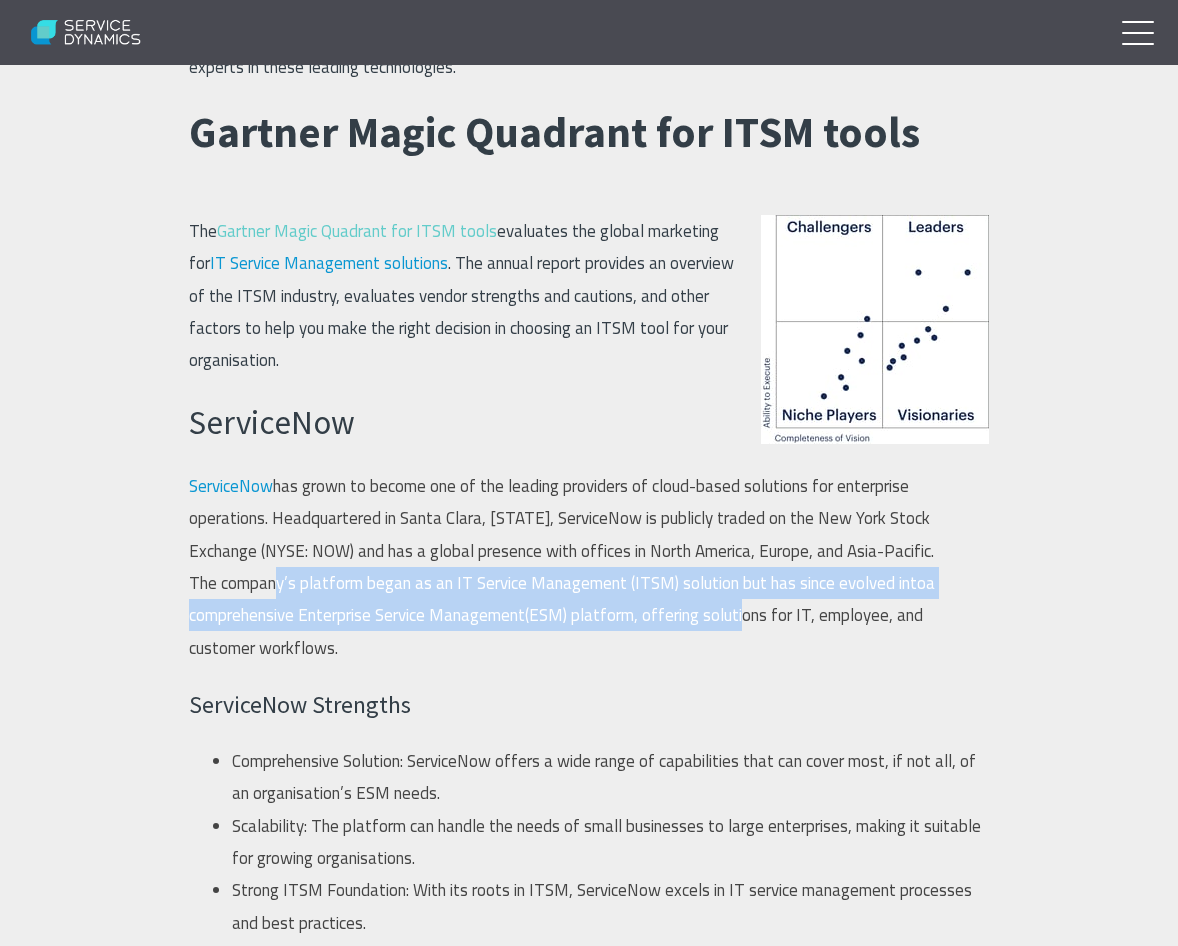 drag, startPoint x: 275, startPoint y: 568, endPoint x: 746, endPoint y: 605, distance: 472.45105 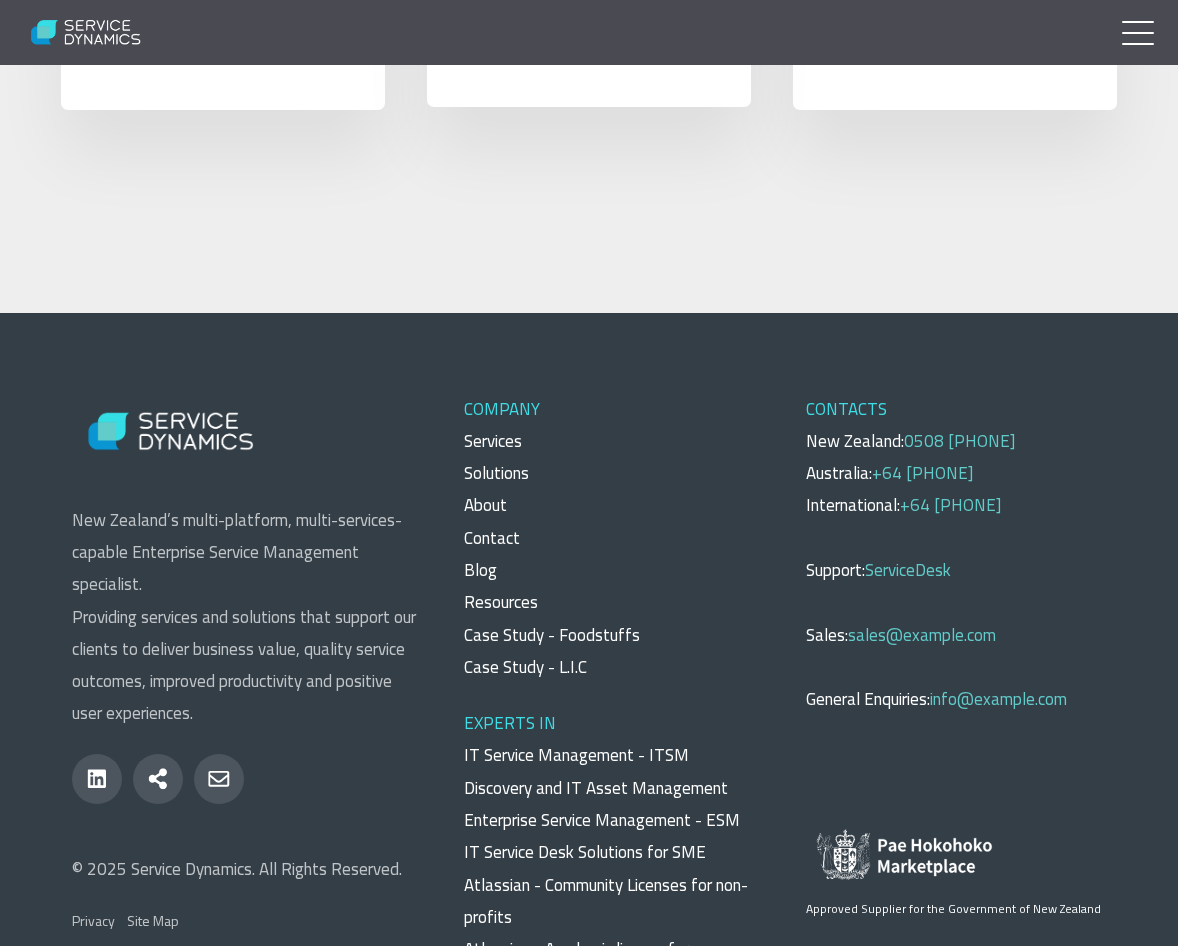 scroll, scrollTop: 5400, scrollLeft: 0, axis: vertical 